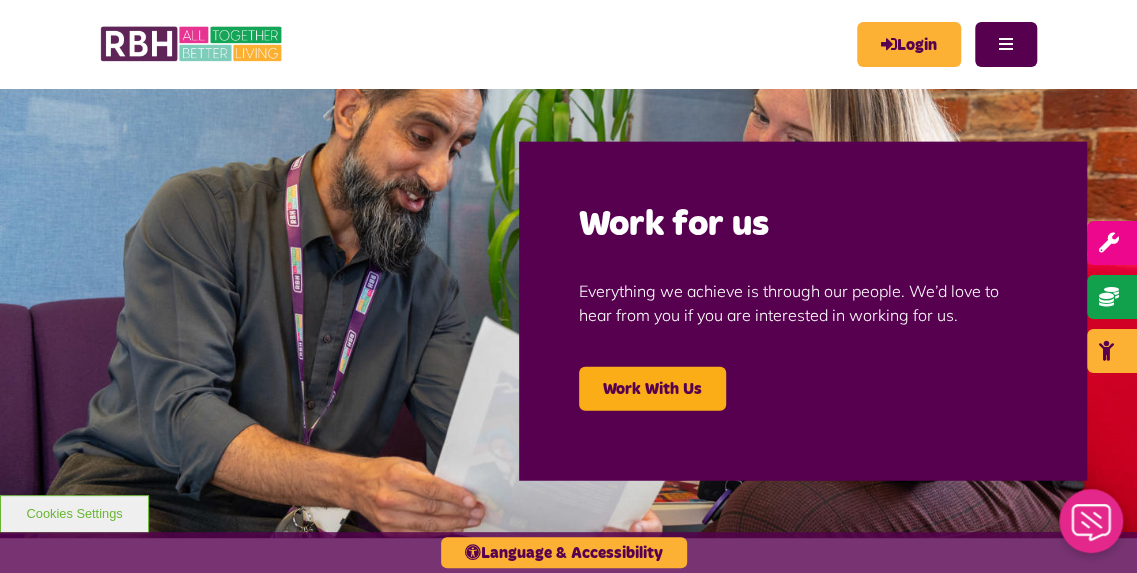 scroll, scrollTop: 0, scrollLeft: 0, axis: both 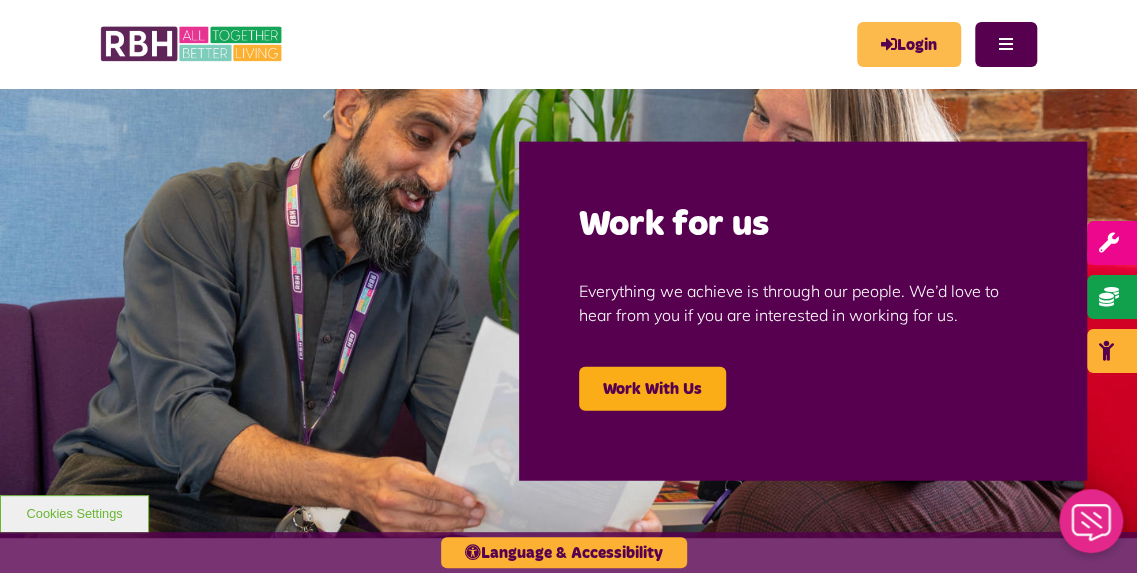 click on "Login" at bounding box center (909, 44) 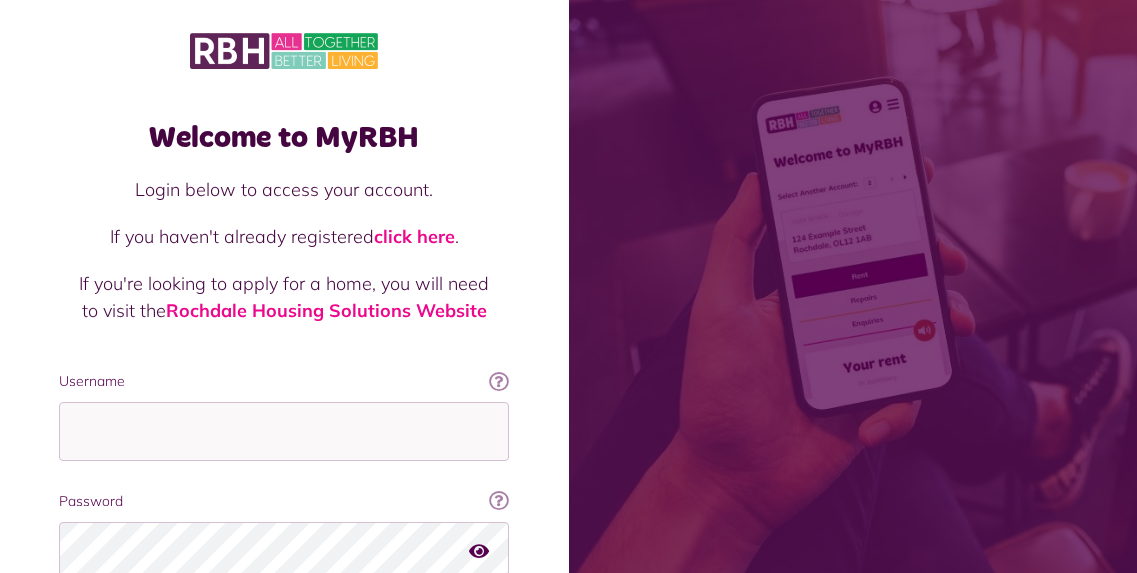 scroll, scrollTop: 0, scrollLeft: 0, axis: both 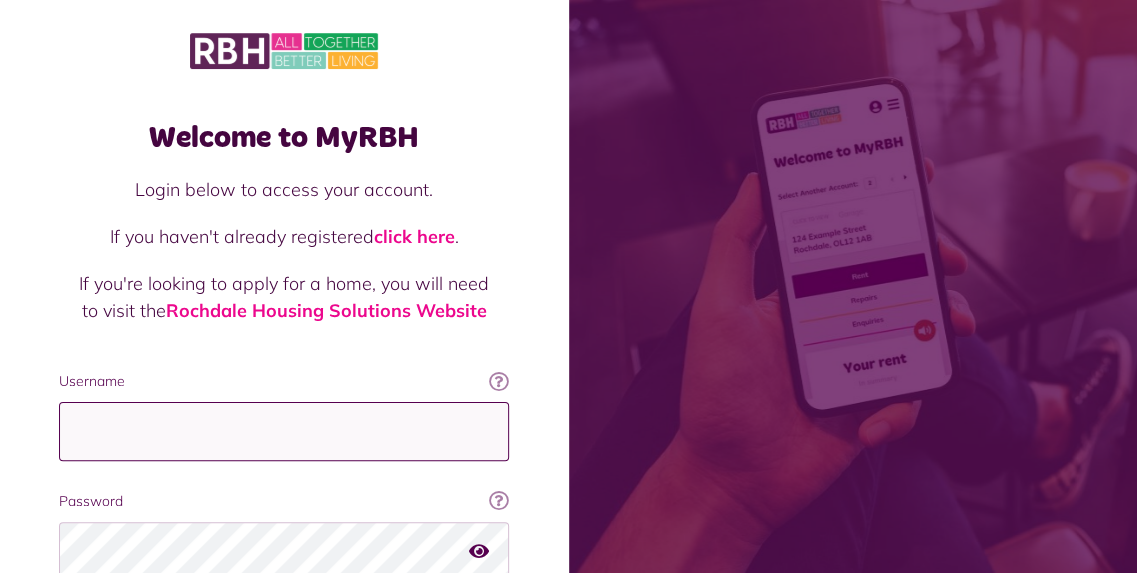 click on "Username" at bounding box center (284, 431) 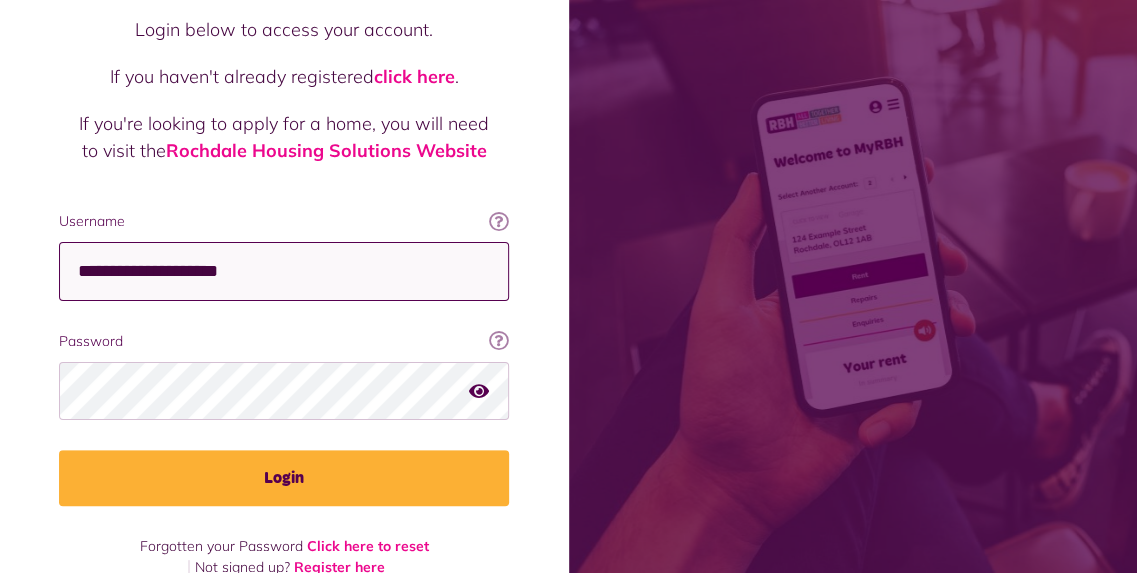 scroll, scrollTop: 184, scrollLeft: 0, axis: vertical 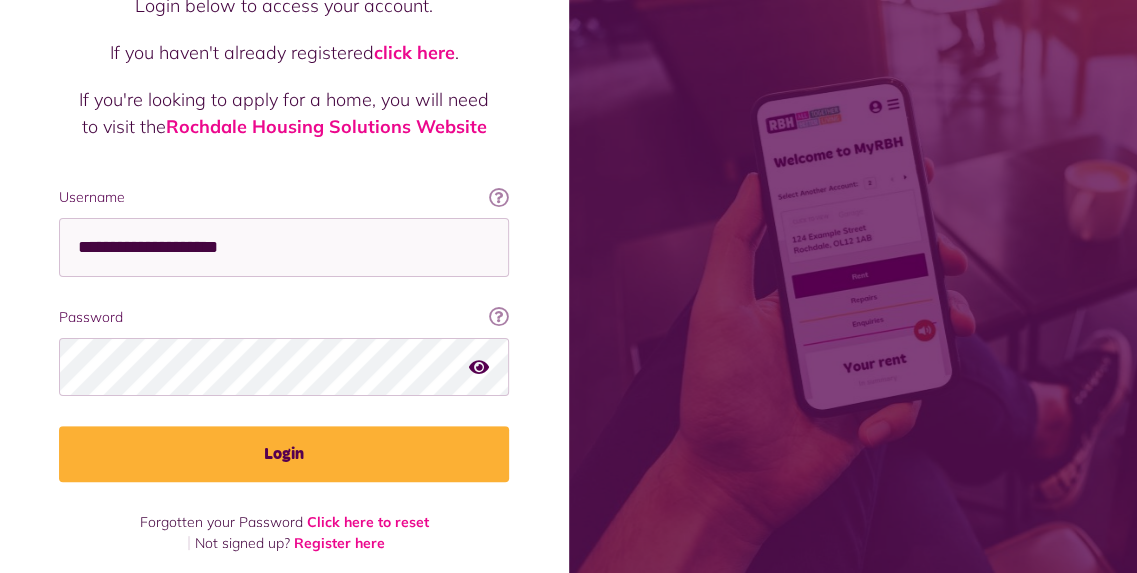 click on "Login" at bounding box center [284, 454] 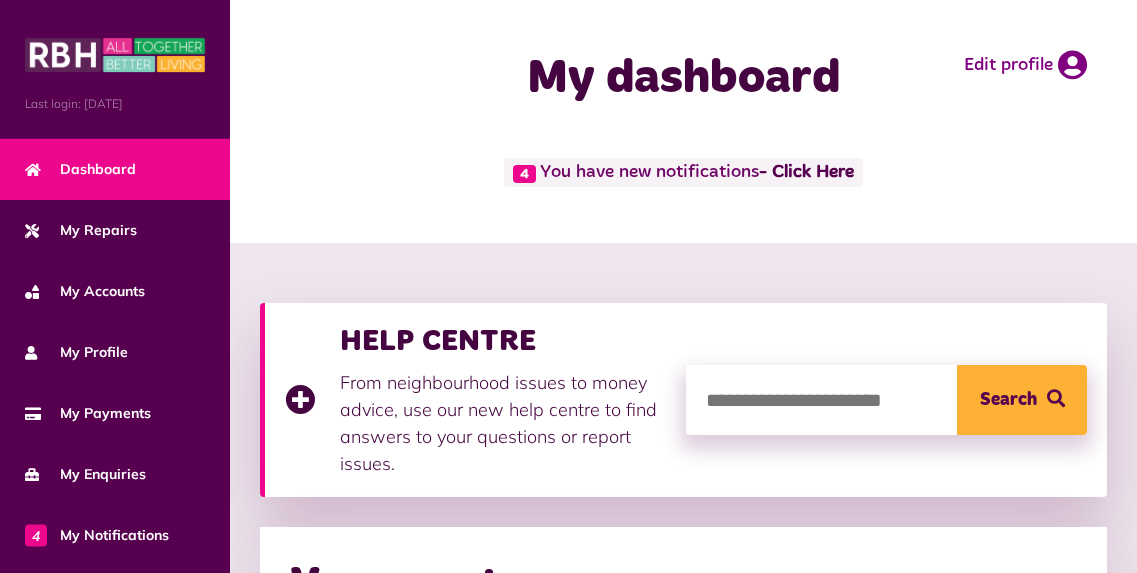 scroll, scrollTop: 0, scrollLeft: 0, axis: both 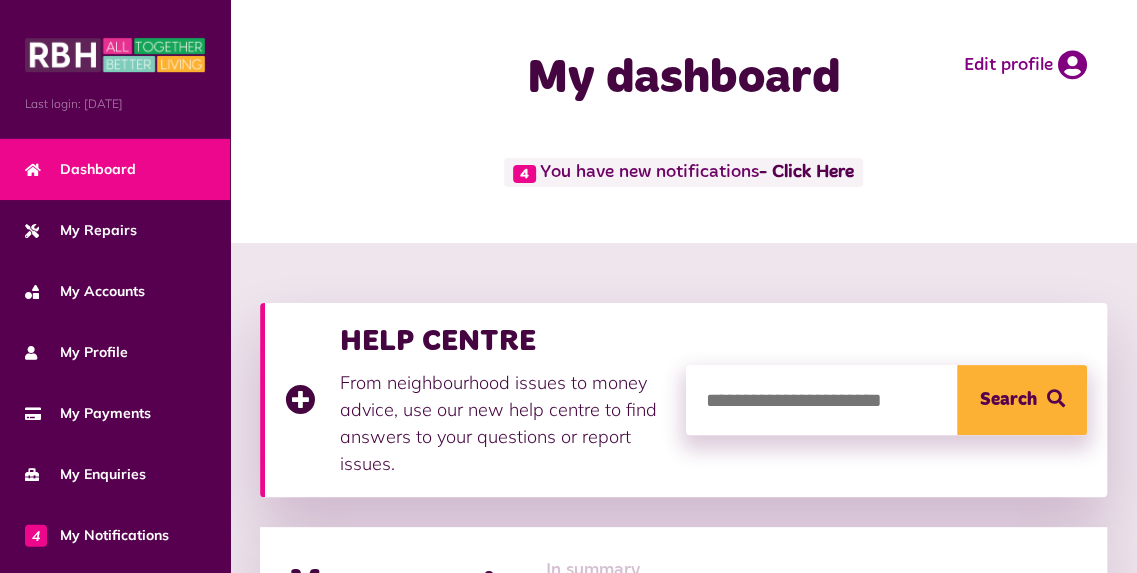 click on "- Click Here" at bounding box center (806, 173) 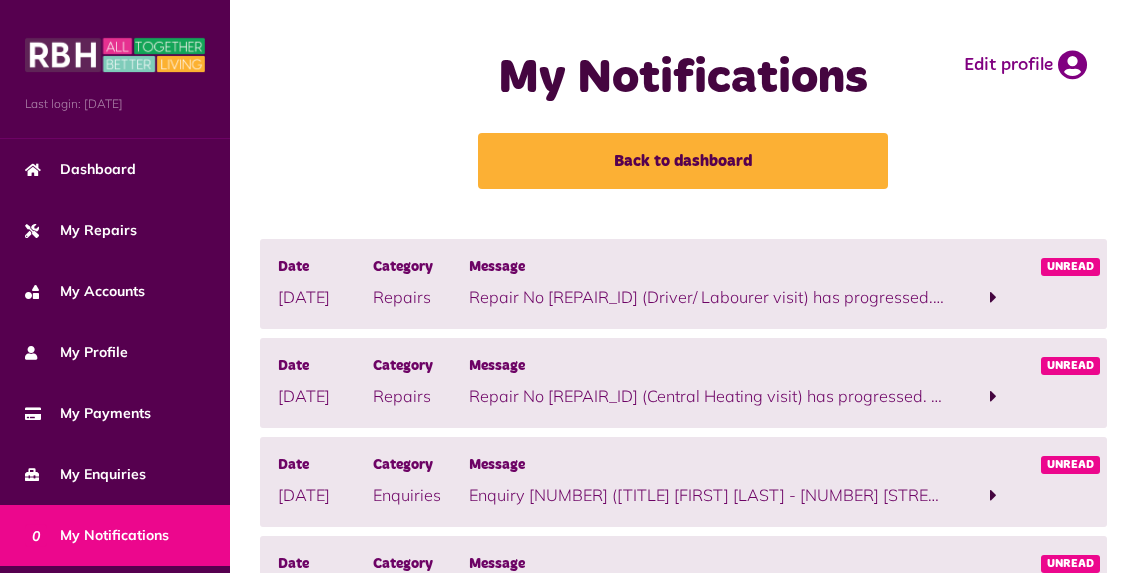 scroll, scrollTop: 0, scrollLeft: 0, axis: both 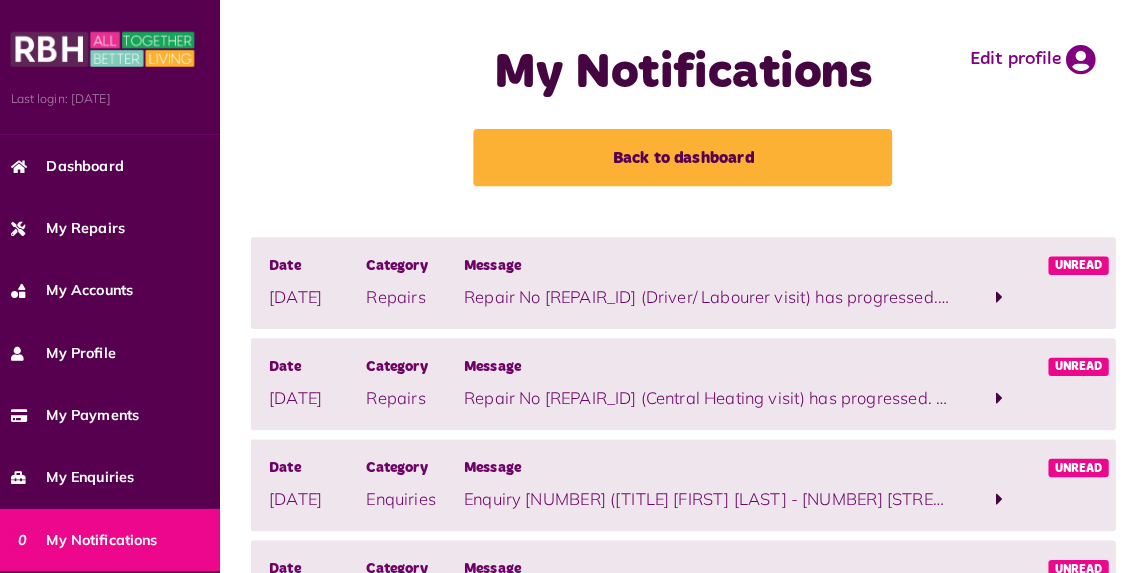 click on "My Repairs" at bounding box center [81, 230] 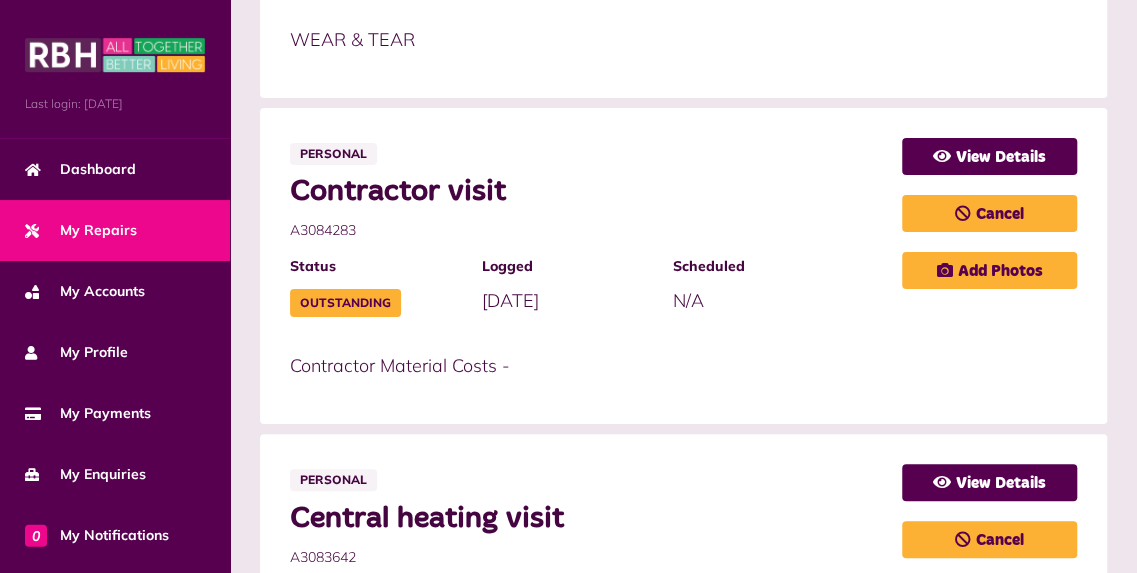 scroll, scrollTop: 680, scrollLeft: 0, axis: vertical 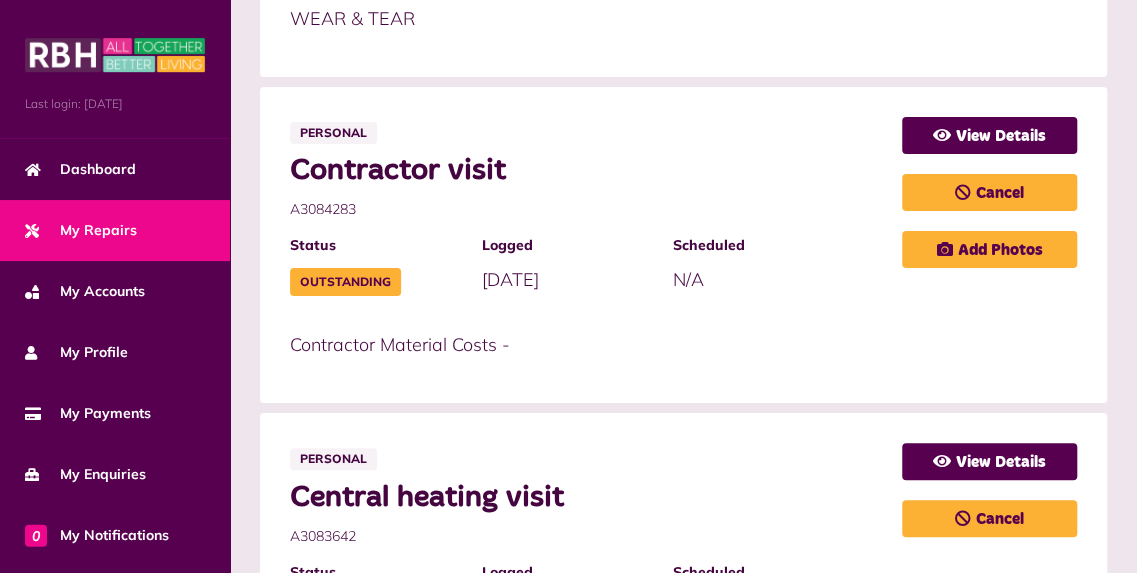 click on "View Details" at bounding box center (989, 135) 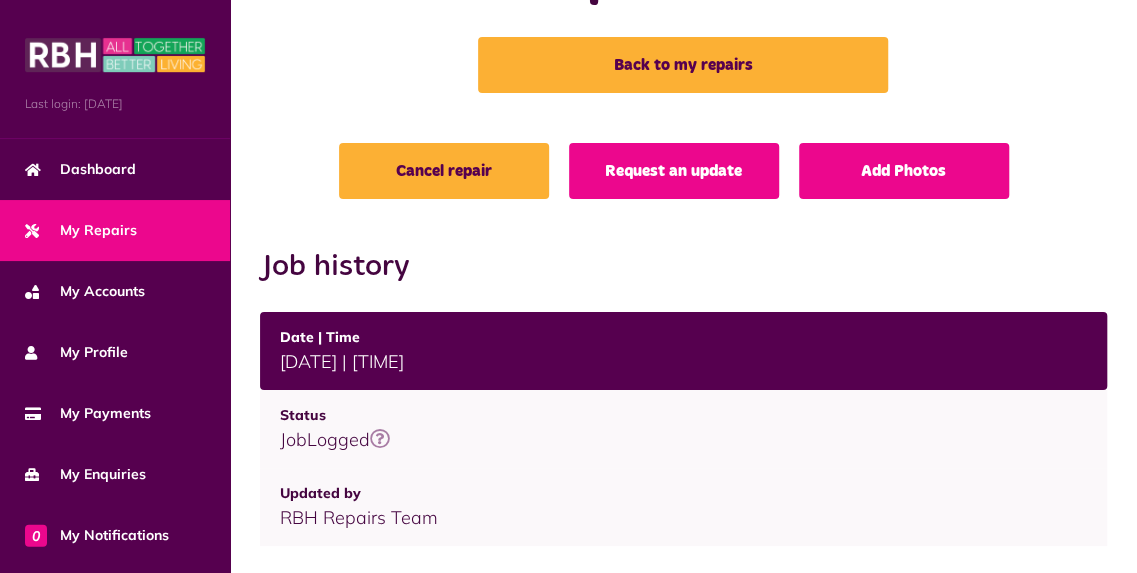 scroll, scrollTop: 0, scrollLeft: 0, axis: both 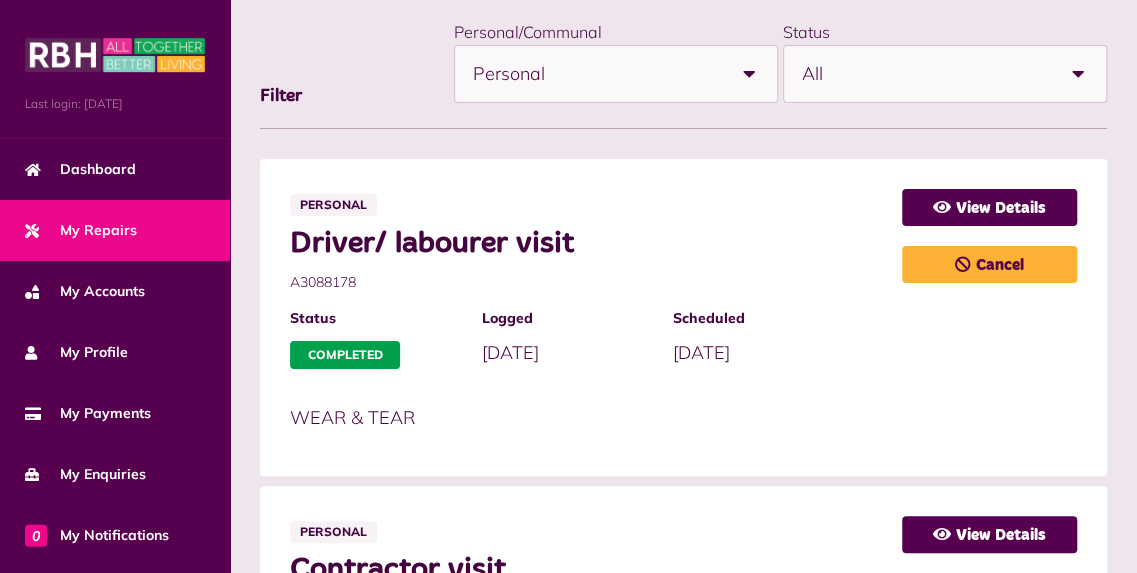 click on "View Details" at bounding box center (989, 207) 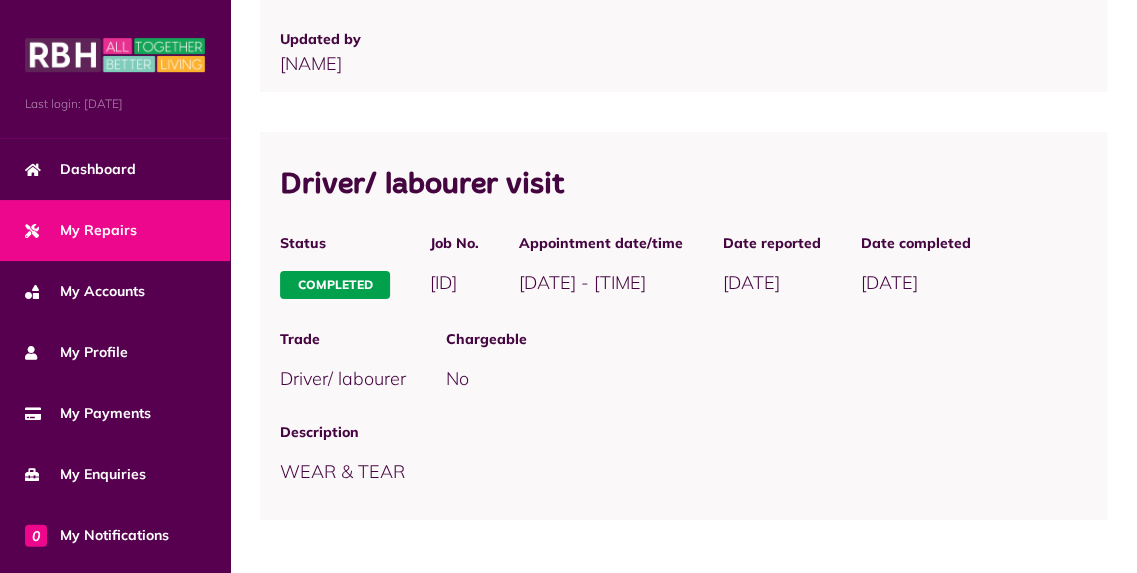 scroll, scrollTop: 1572, scrollLeft: 0, axis: vertical 